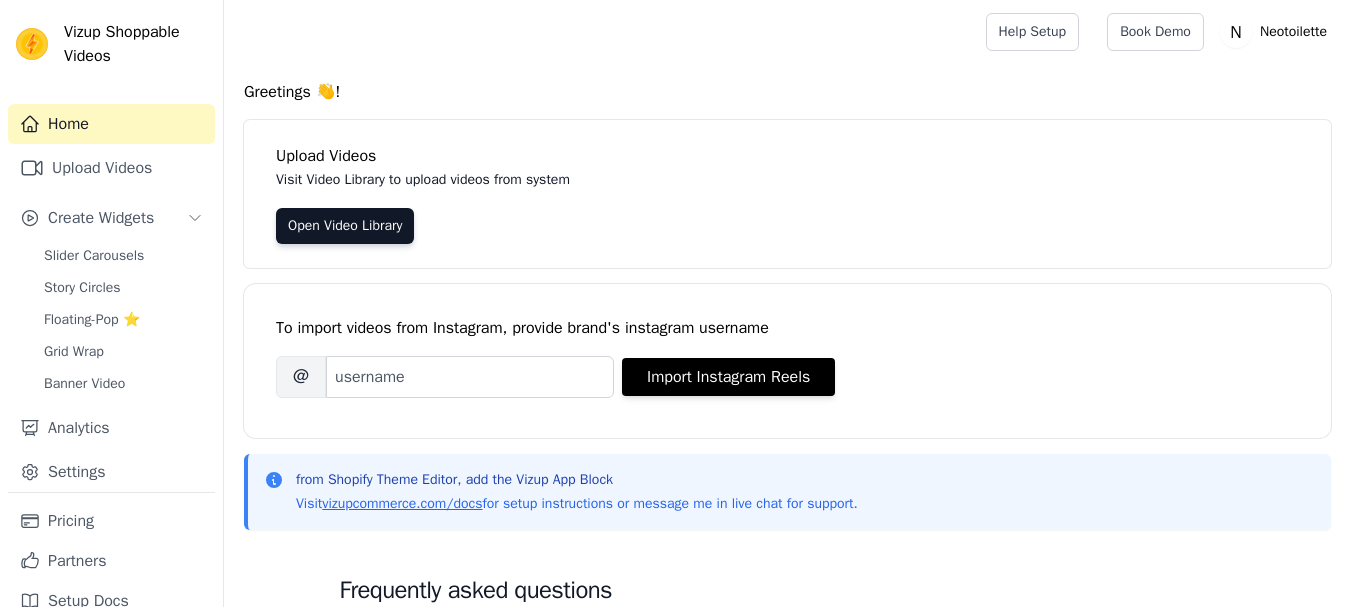 scroll, scrollTop: 0, scrollLeft: 0, axis: both 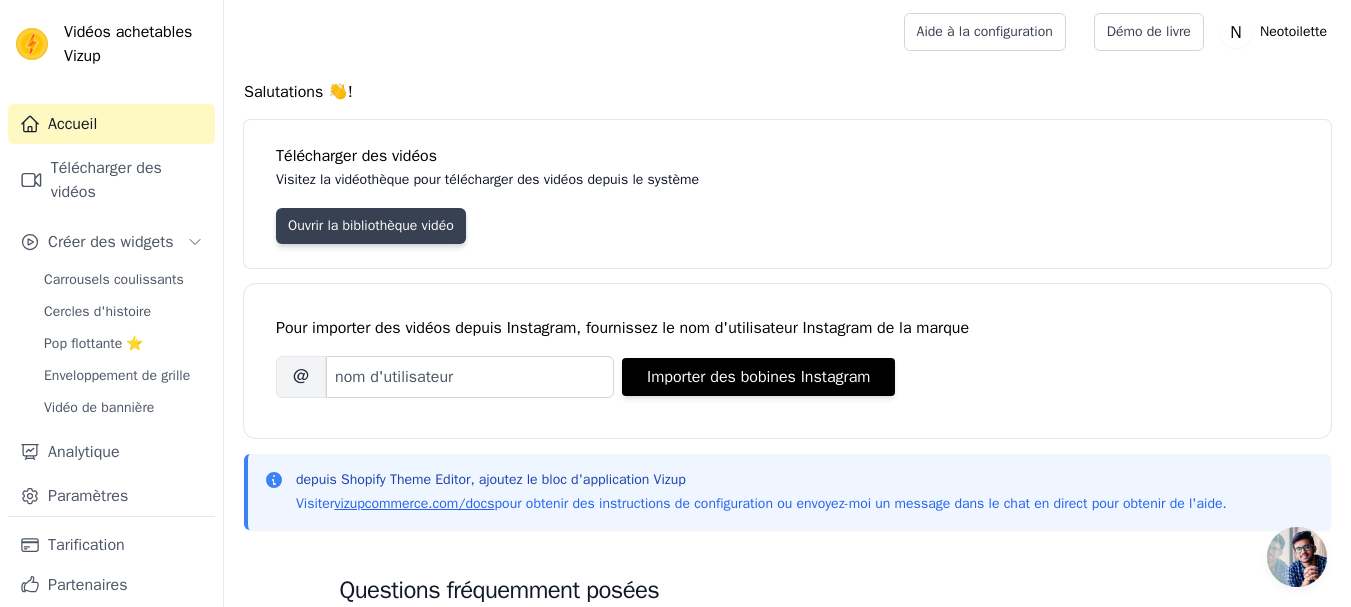 click on "Ouvrir la bibliothèque vidéo" at bounding box center [371, 225] 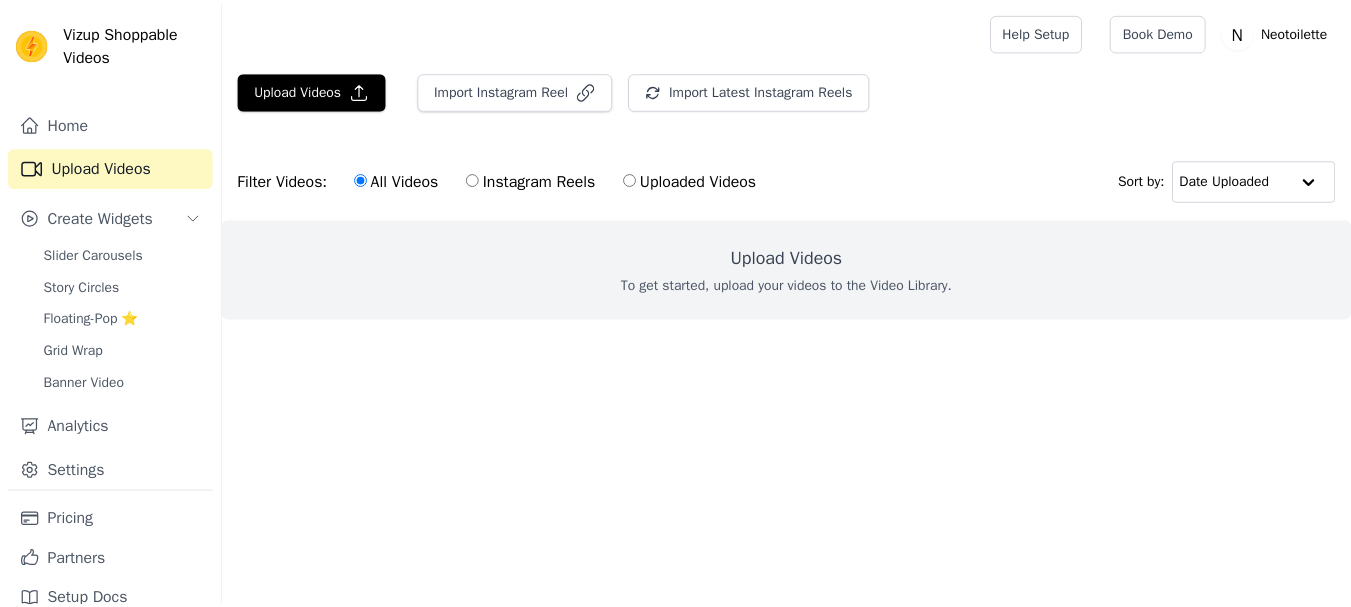 scroll, scrollTop: 0, scrollLeft: 0, axis: both 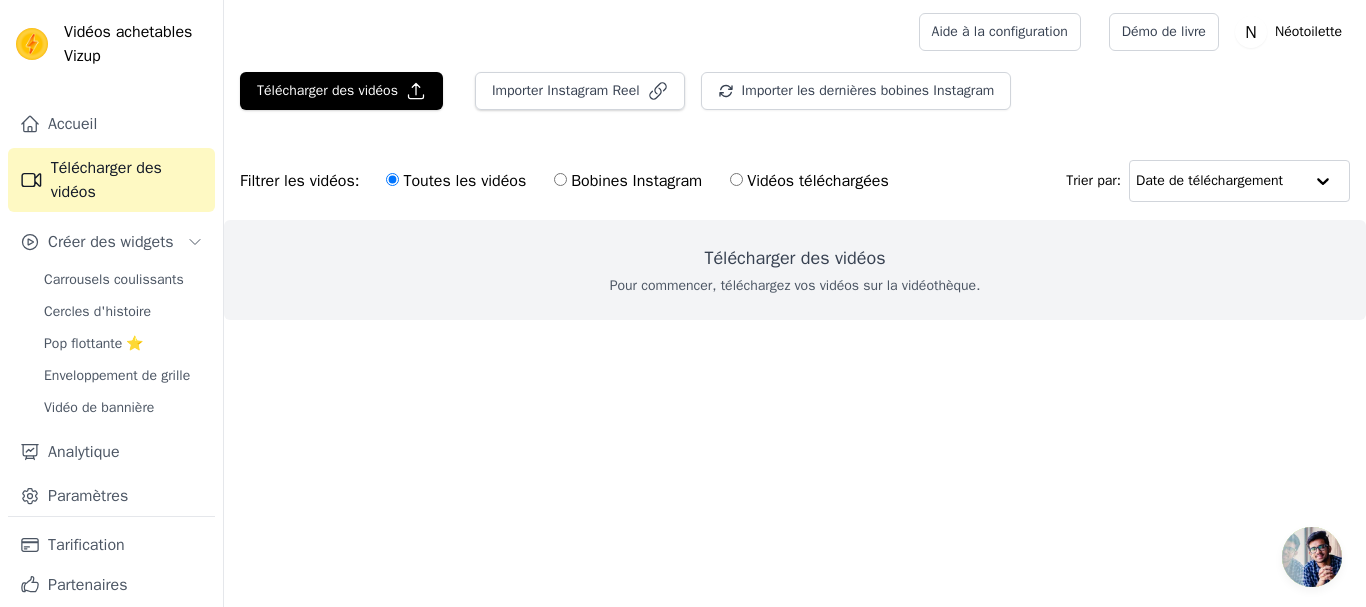 click on "Télécharger des vidéos" at bounding box center [794, 258] 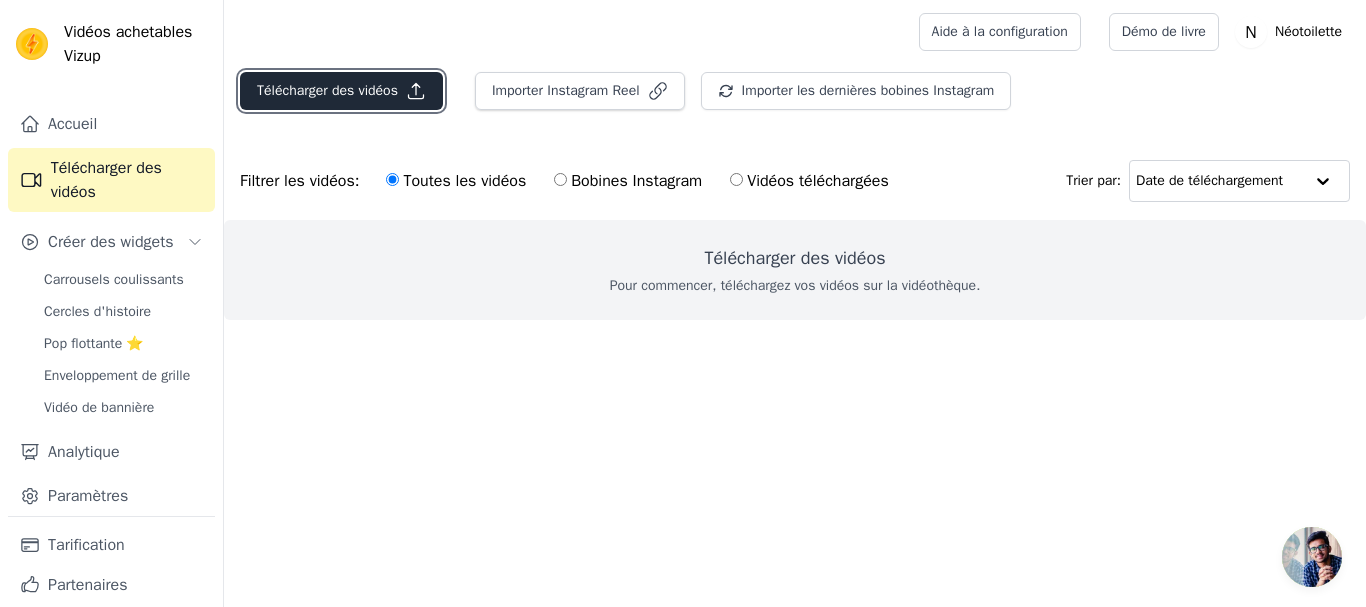 click on "Télécharger des vidéos" at bounding box center (327, 90) 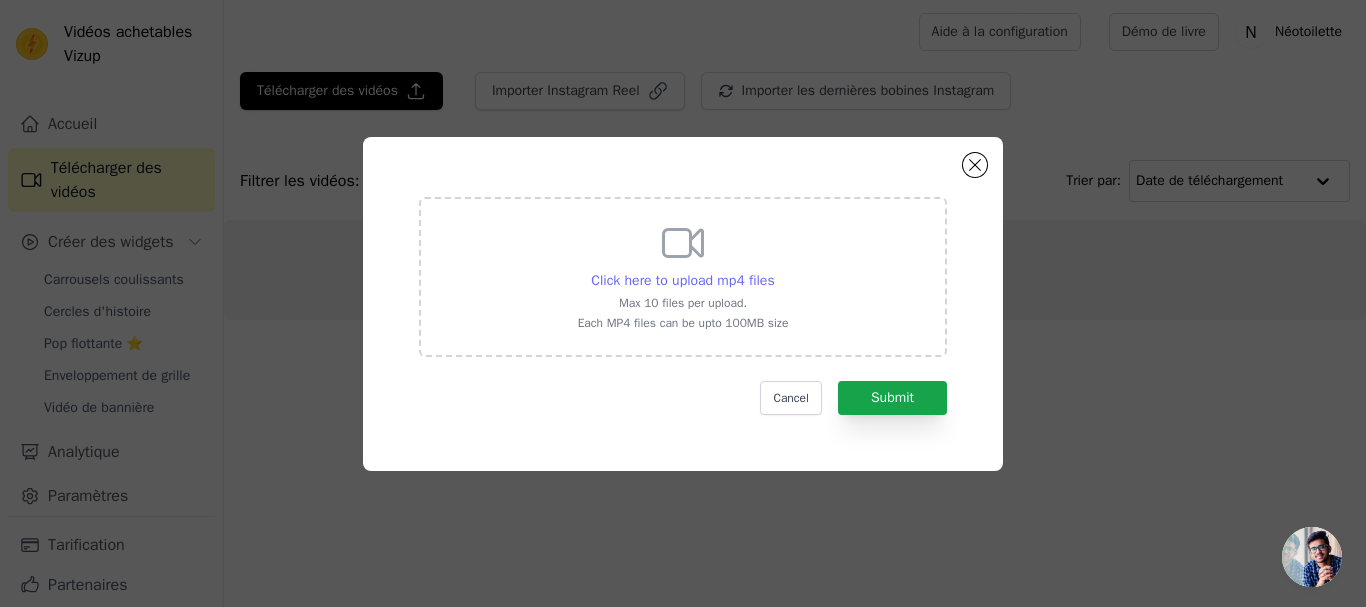 click on "Click here to upload mp4 files" at bounding box center (682, 280) 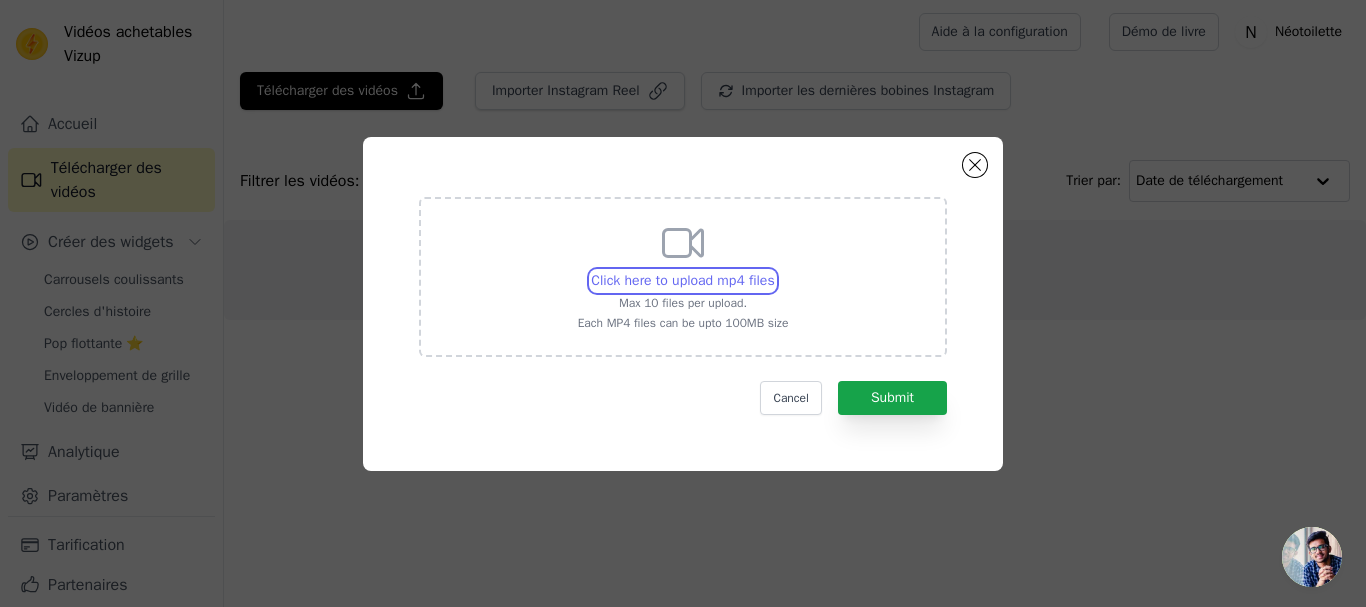 click on "Click here to upload mp4 files     Max 10 files per upload.   Each MP4 files can be upto 100MB size" at bounding box center [774, 270] 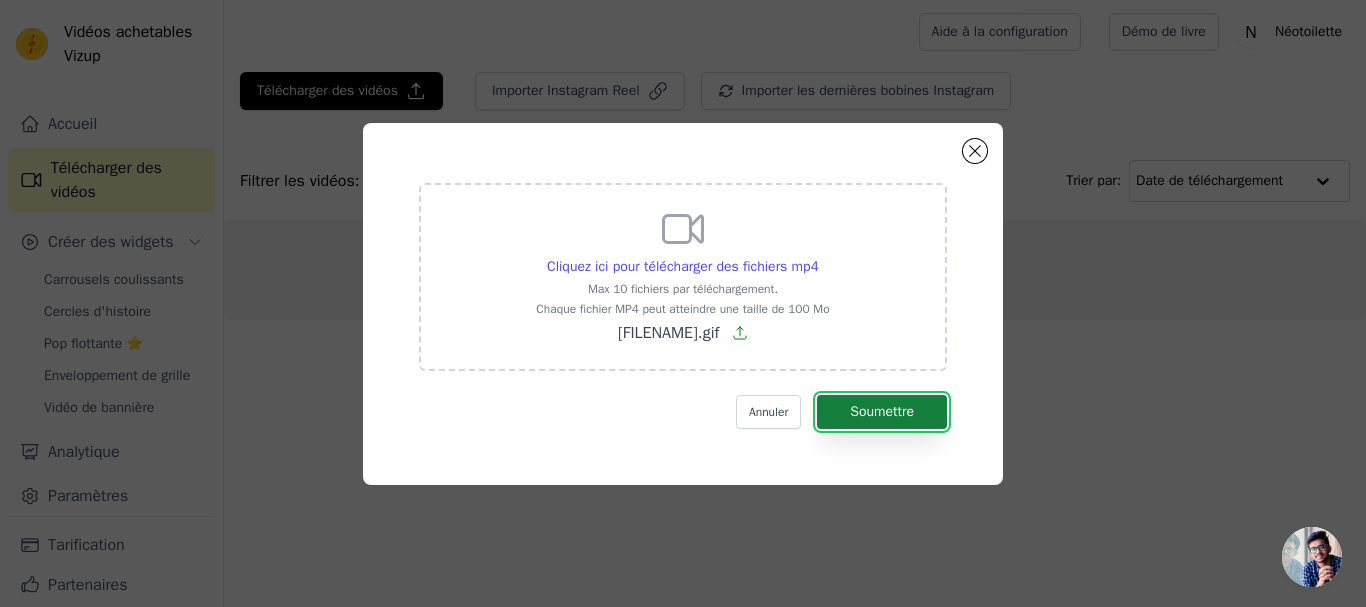click on "Soumettre" at bounding box center (882, 412) 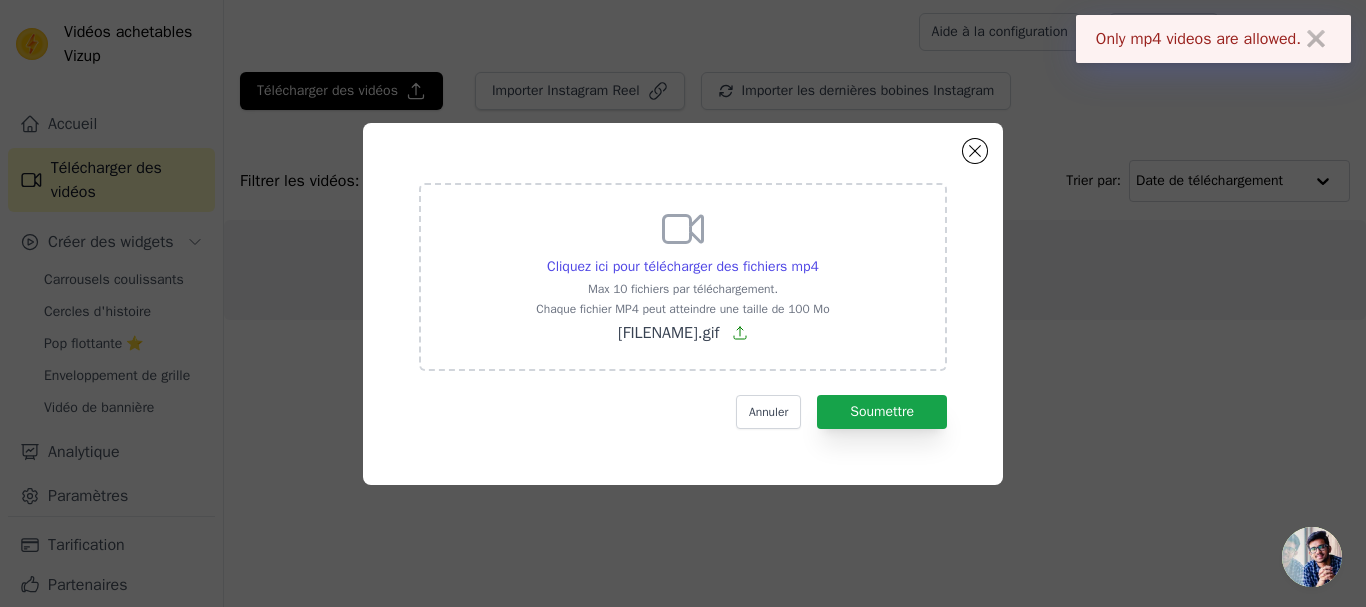 click on "Cliquez ici pour télécharger des fichiers mp4     Max 10 fichiers par téléchargement.   Chaque fichier MP4 peut atteindre une taille de 100 Mo   [FILENAME].gif" at bounding box center (682, 275) 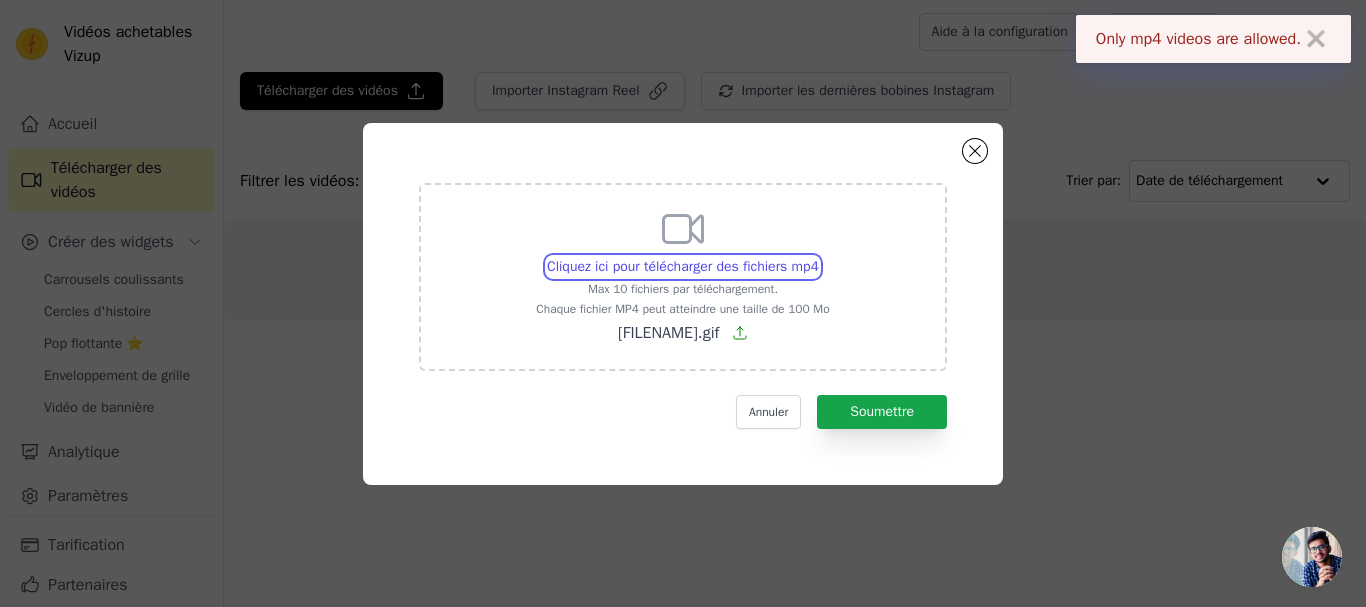 click on "Cliquez ici pour télécharger des fichiers mp4     Max 10 fichiers par téléchargement.   Chaque fichier MP4 peut atteindre une taille de 100 Mo   [FILENAME].gif" at bounding box center (818, 256) 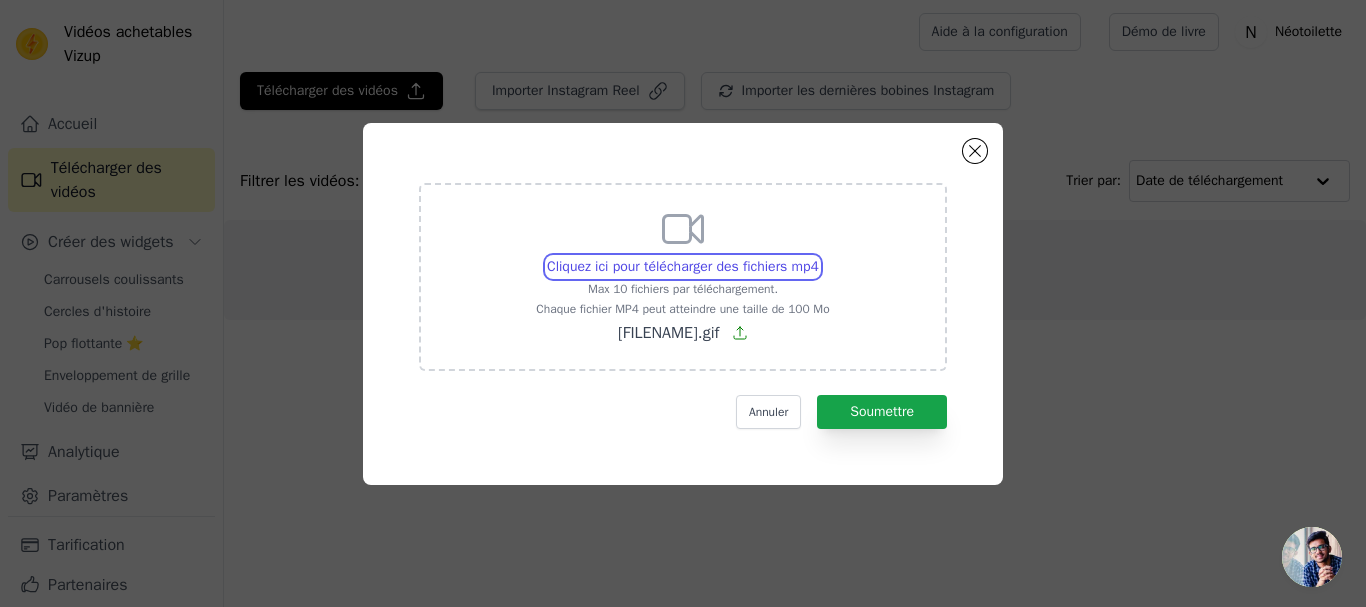 type on "C:\fakepath\[FILENAME].mp4" 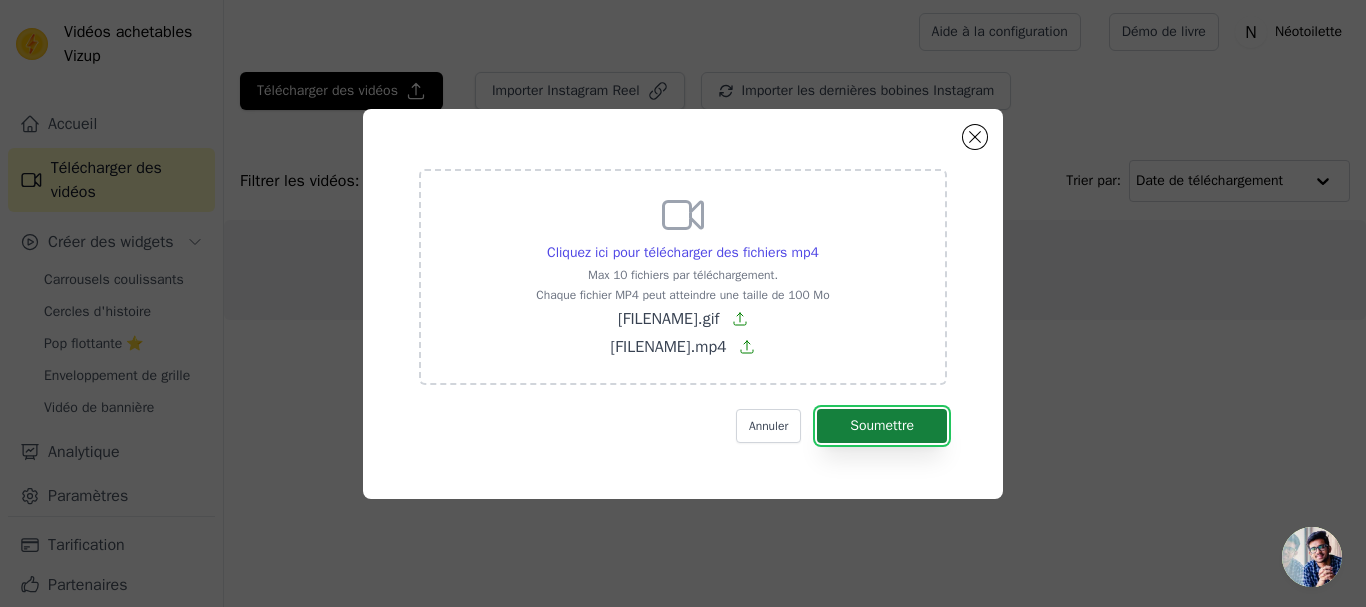 click on "Soumettre" at bounding box center [882, 426] 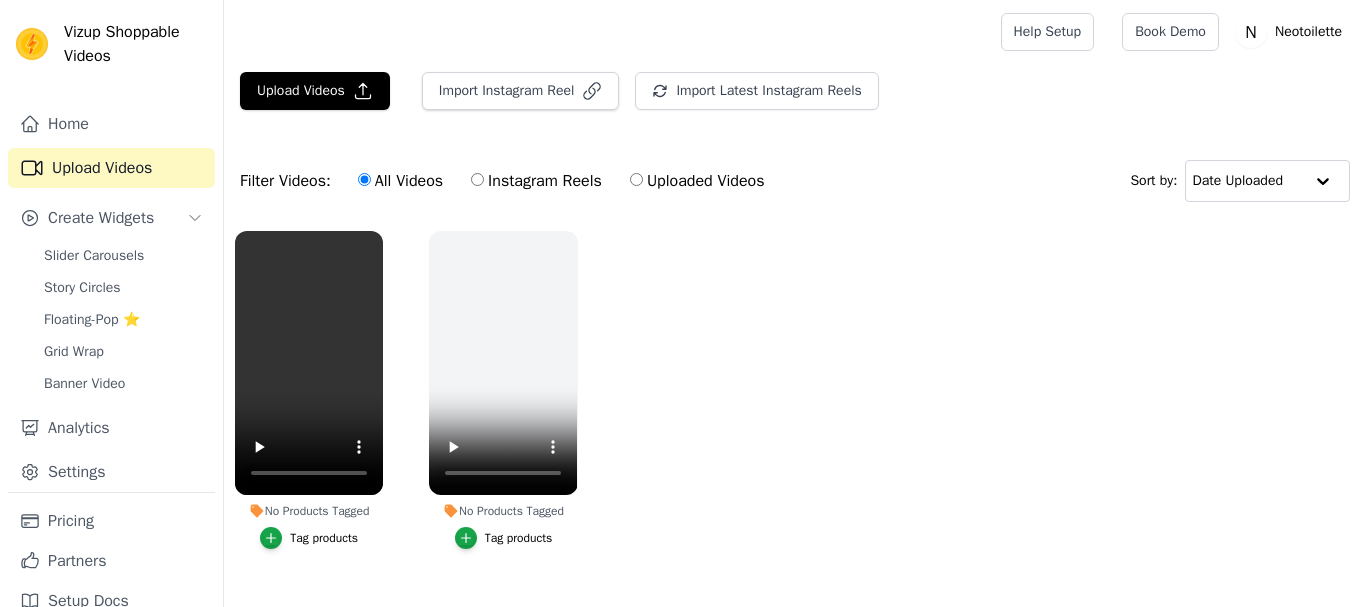 scroll, scrollTop: 0, scrollLeft: 0, axis: both 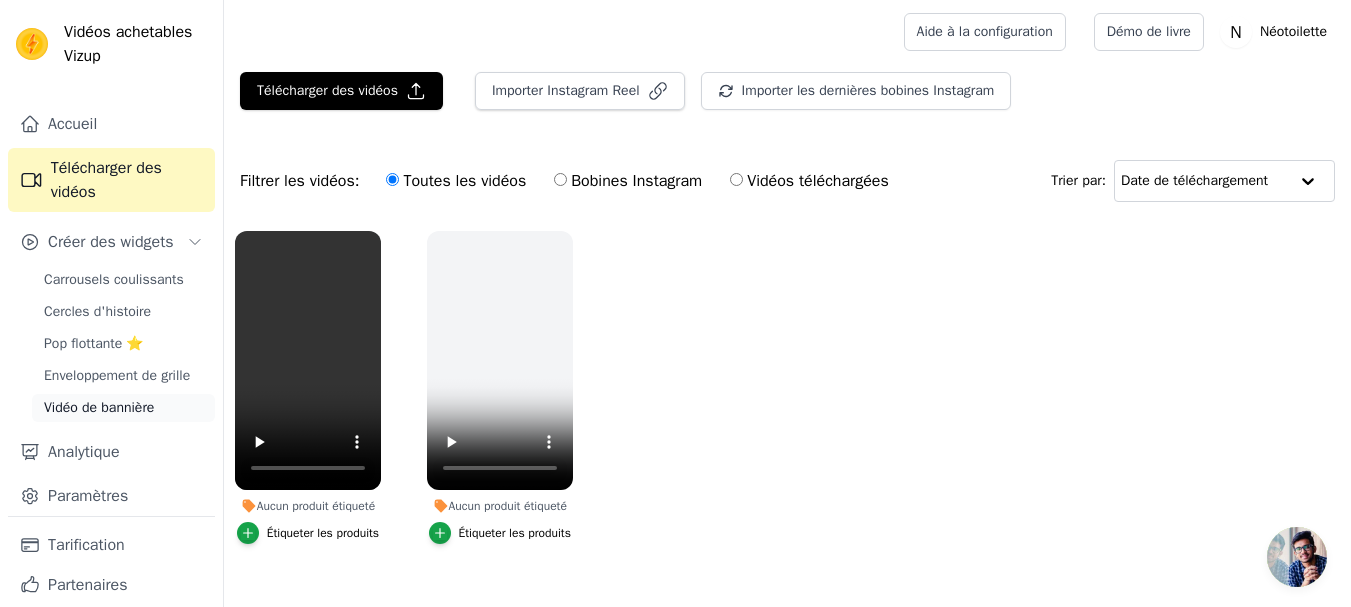 click on "Vidéo de bannière" at bounding box center (99, 407) 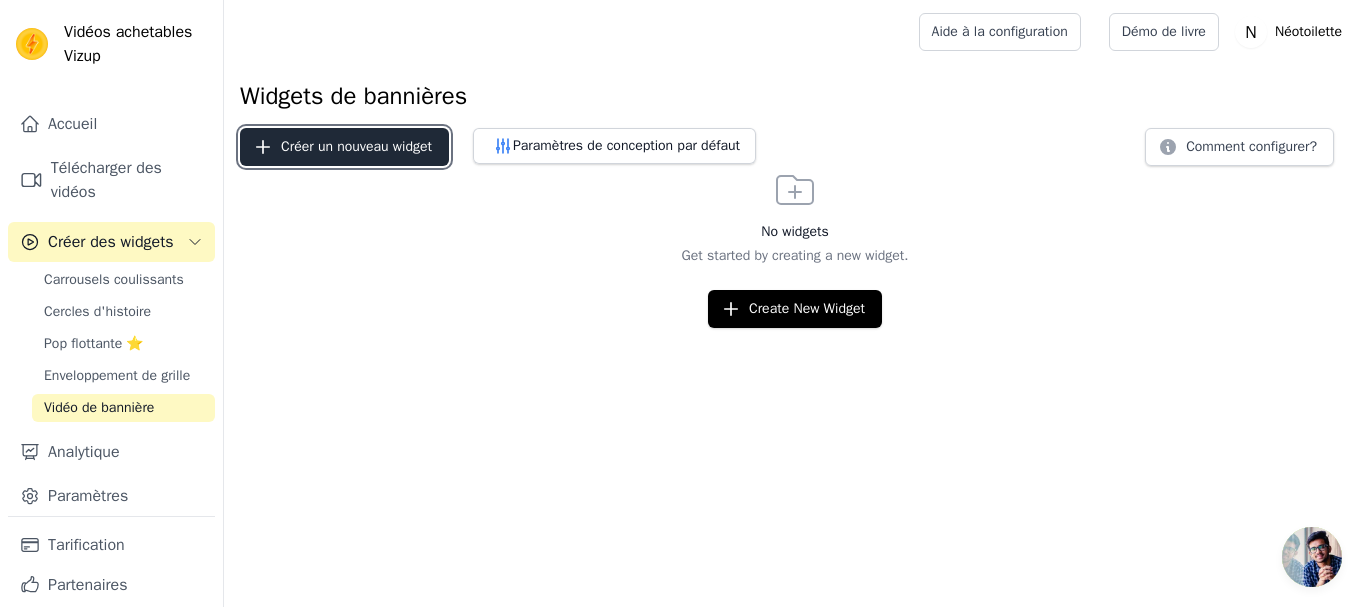 click on "Créer un nouveau widget" at bounding box center (356, 146) 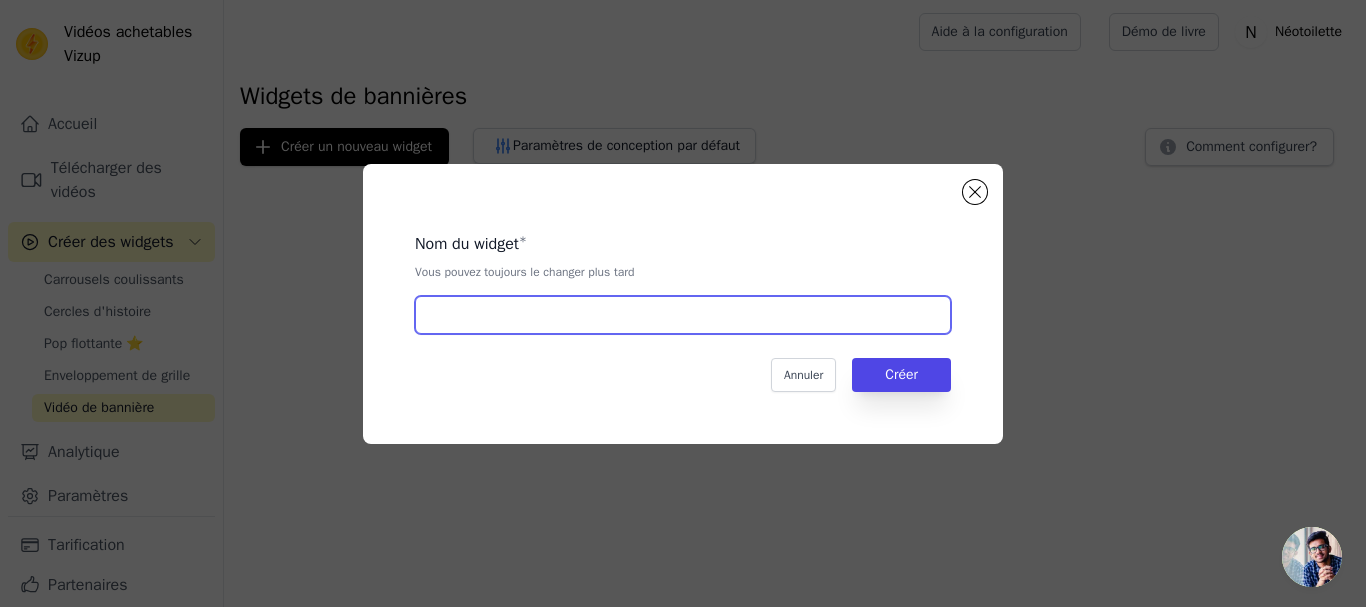 click at bounding box center [683, 315] 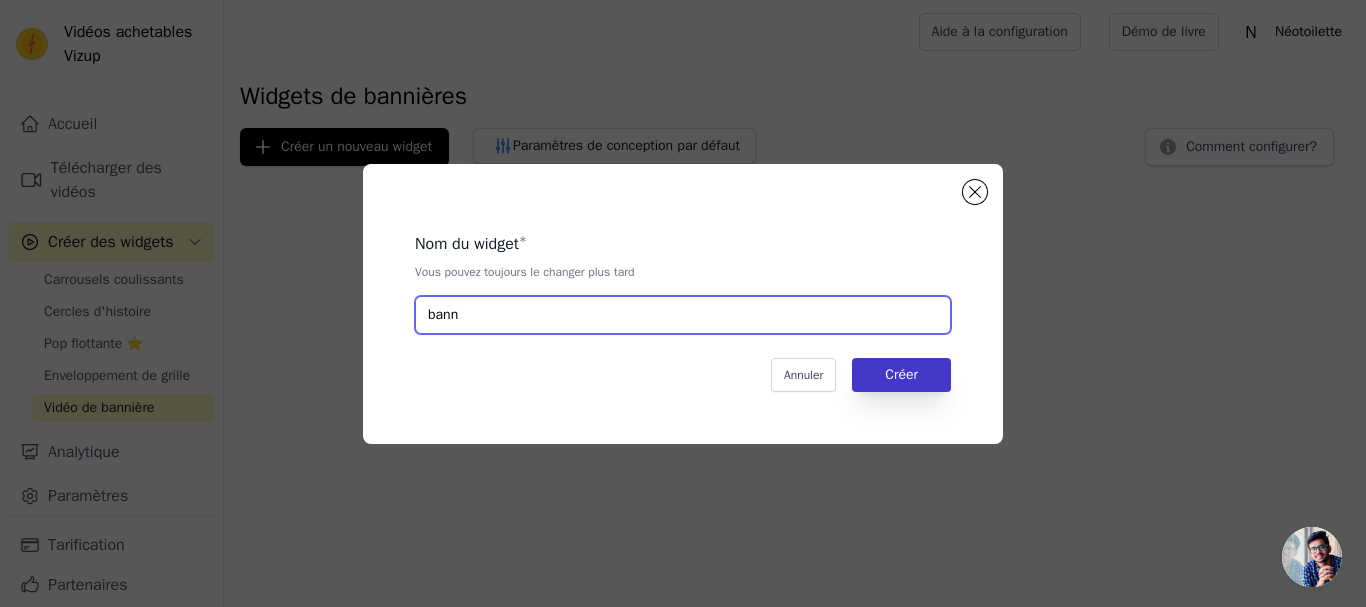 type on "bann" 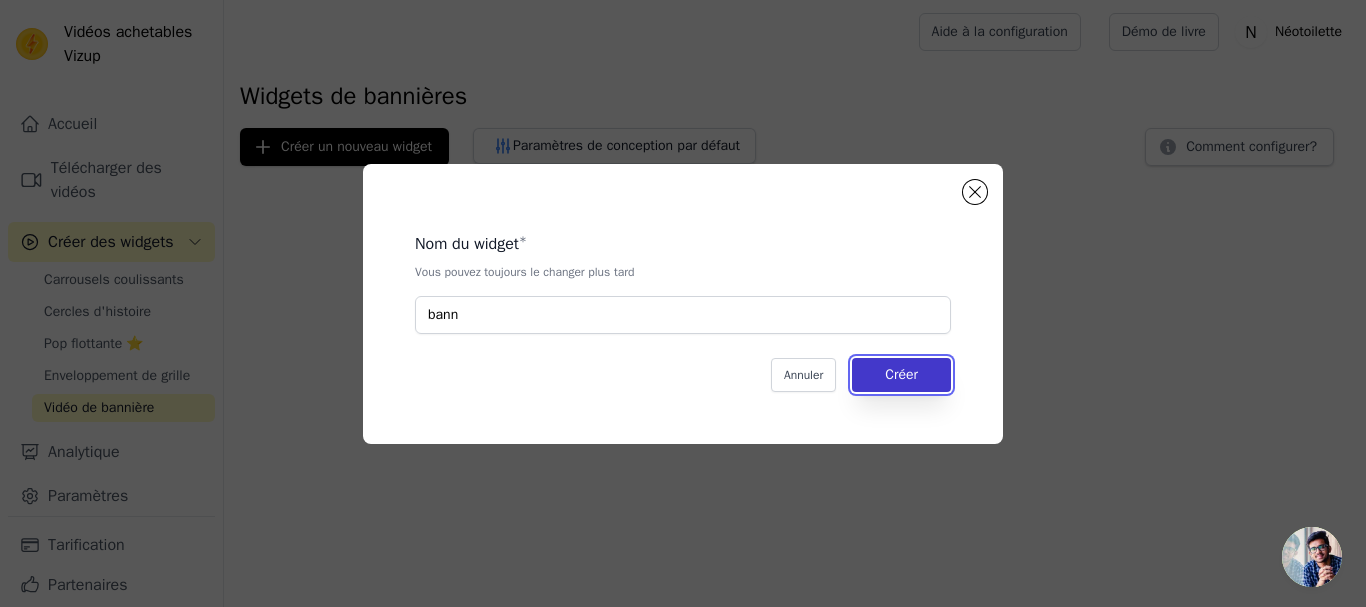 click on "Créer" at bounding box center [901, 375] 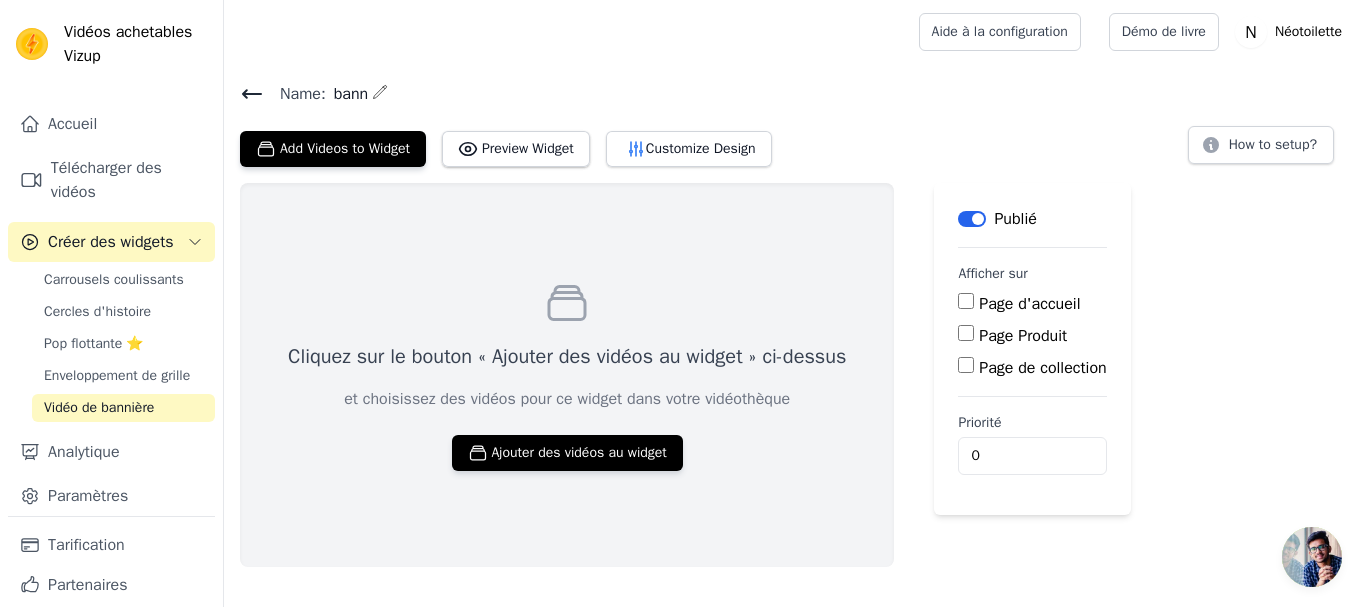click on "Cliquez sur le bouton « Ajouter des vidéos au widget » ci-dessus   et choisissez des vidéos pour ce widget dans votre vidéothèque
Ajouter des vidéos au widget   Étiquette     Publié     Afficher sur     Page d'accueil     Page Produit       Page de collection       Priorité   0" at bounding box center (795, 375) 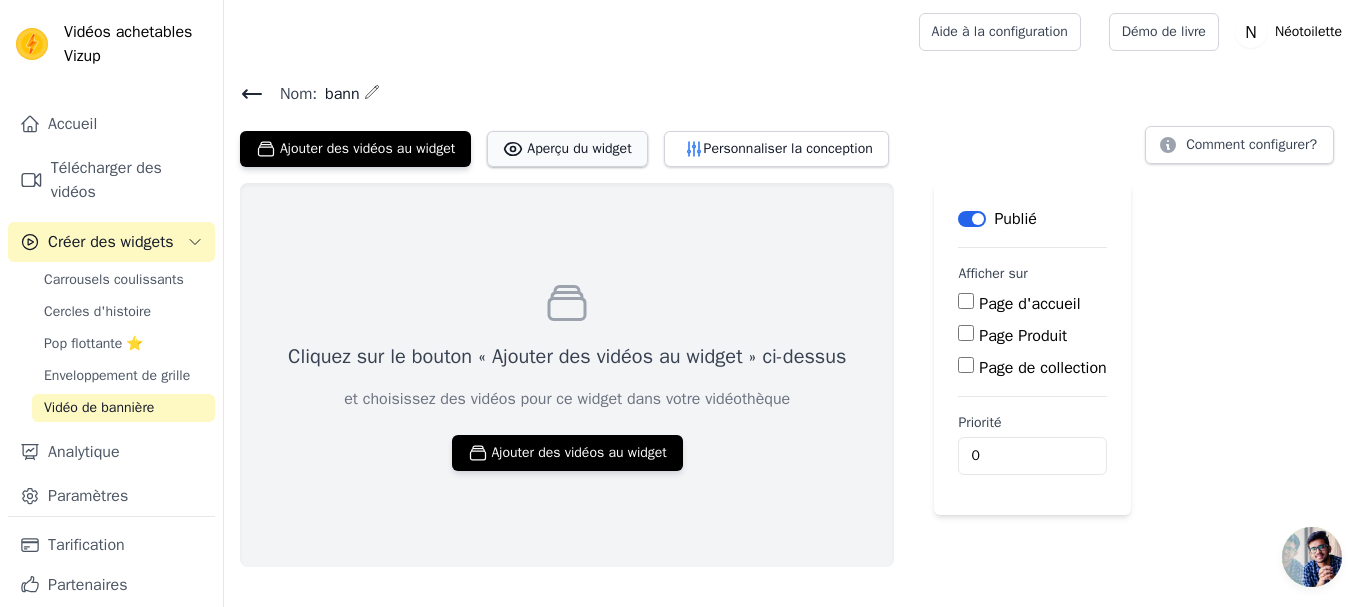 click on "Aperçu du widget" at bounding box center [579, 148] 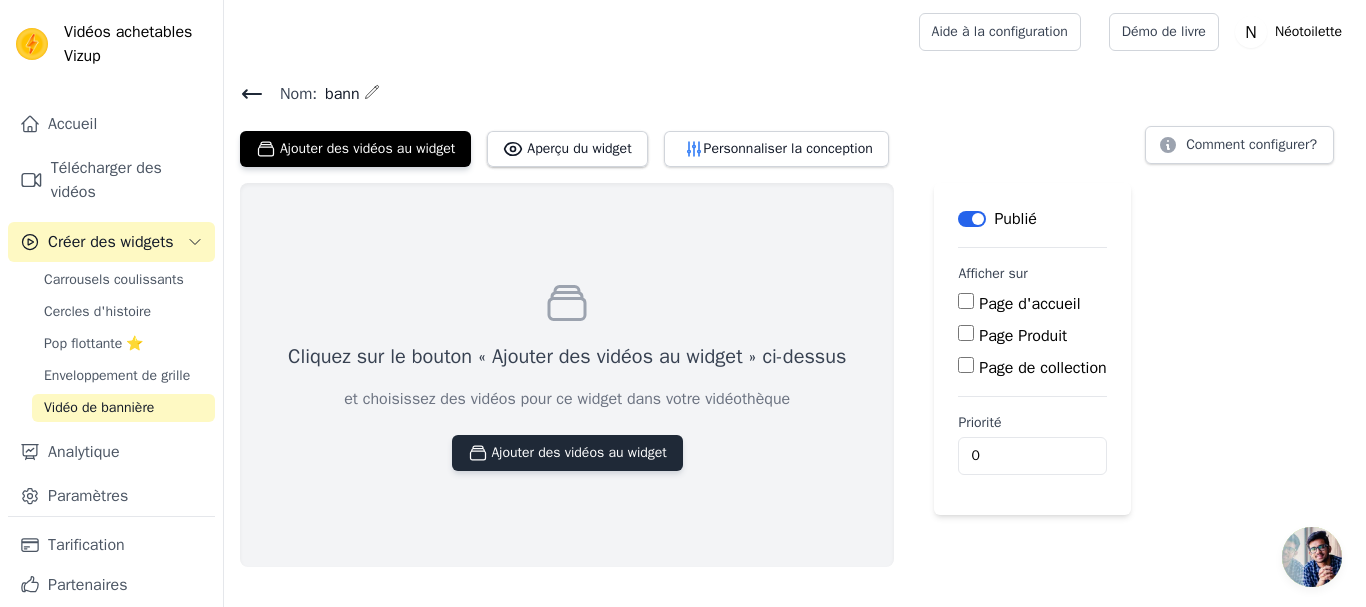 click on "Ajouter des vidéos au widget" at bounding box center [579, 453] 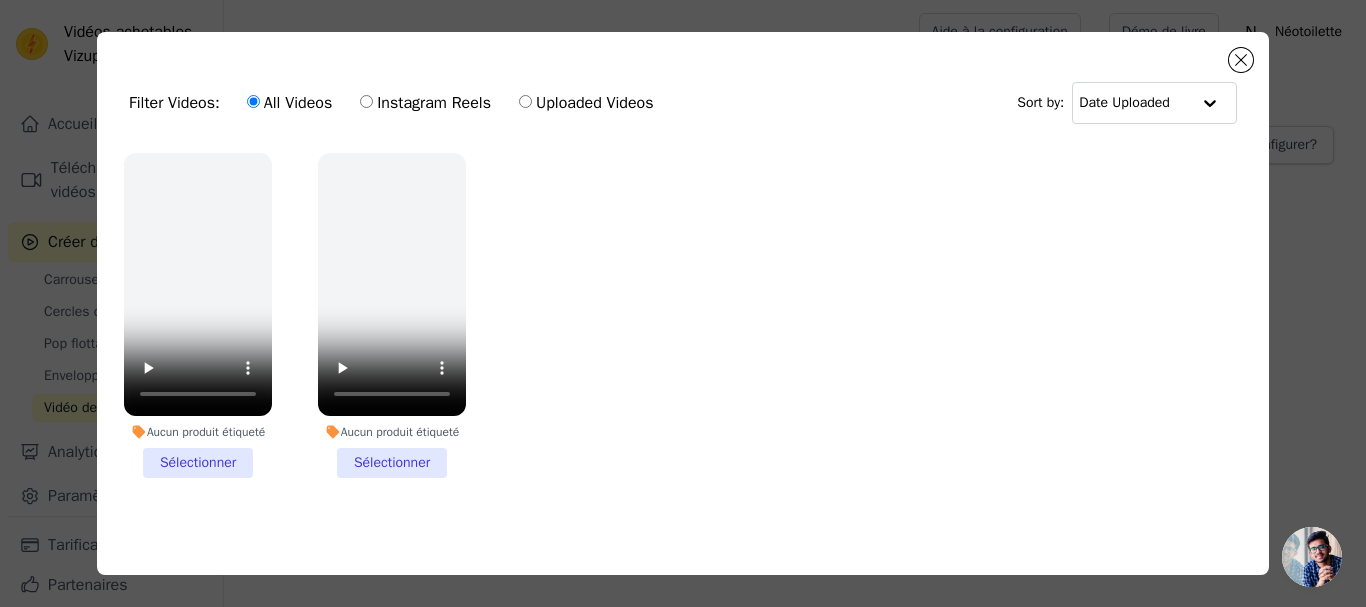 click on "Aucun produit étiqueté     Sélectionner" at bounding box center (198, 315) 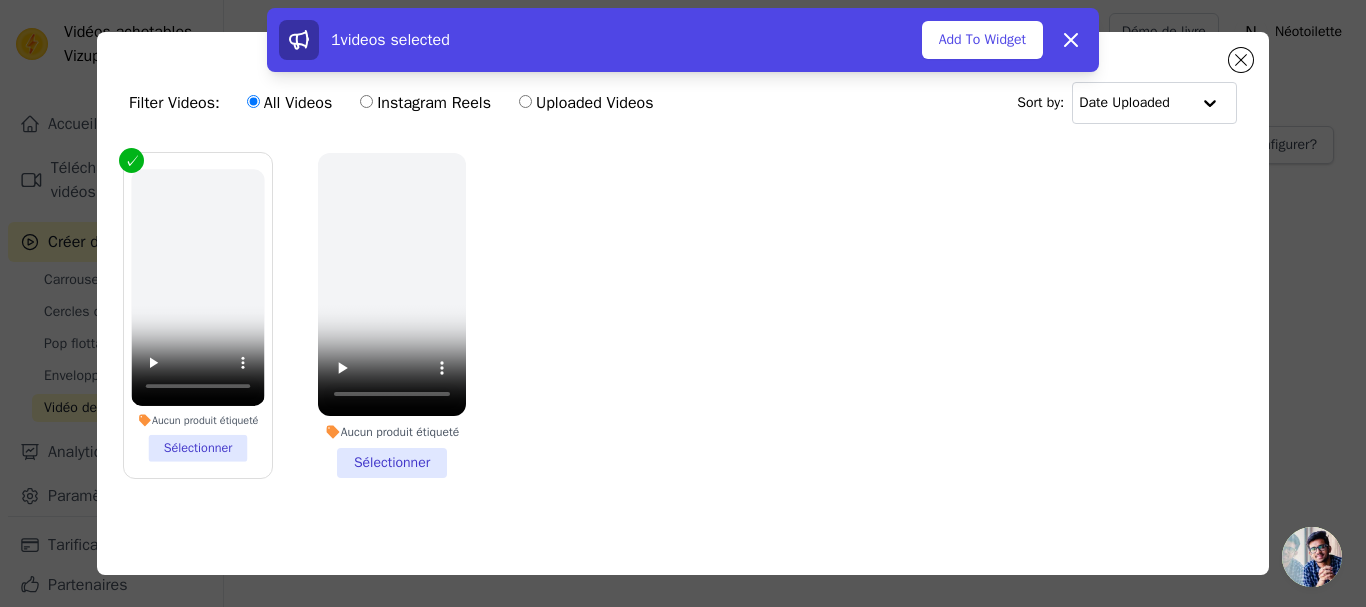 click on "Aucun produit étiqueté     Sélectionner" at bounding box center (392, 315) 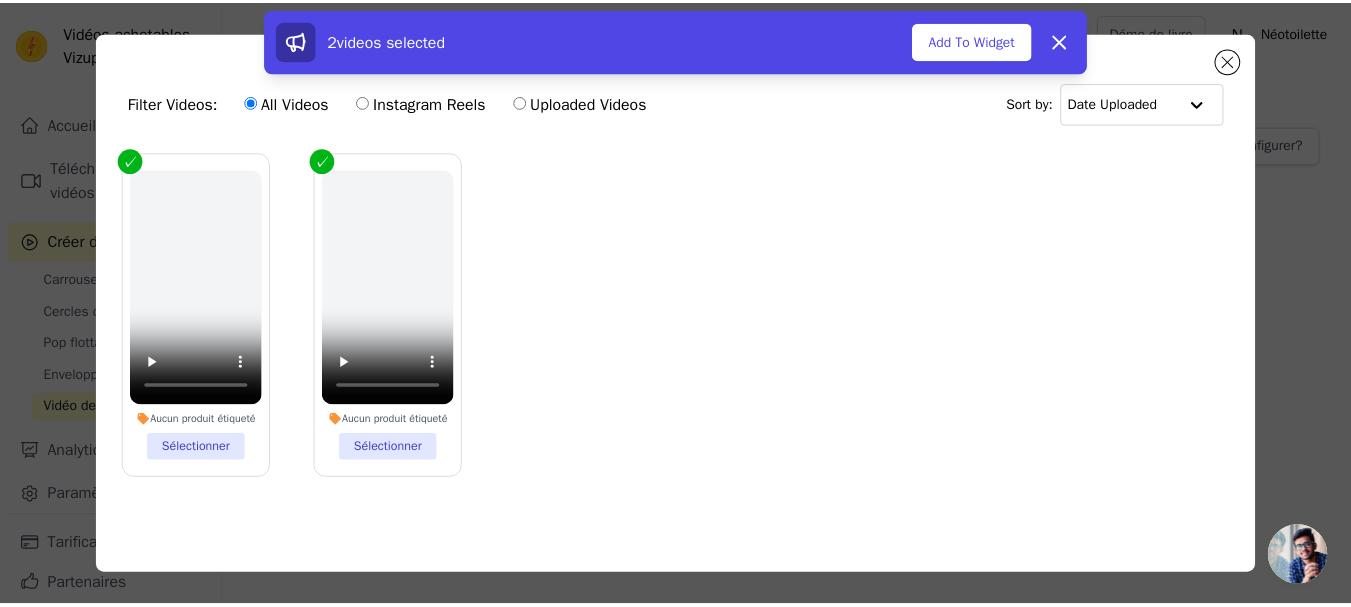 scroll, scrollTop: 16, scrollLeft: 0, axis: vertical 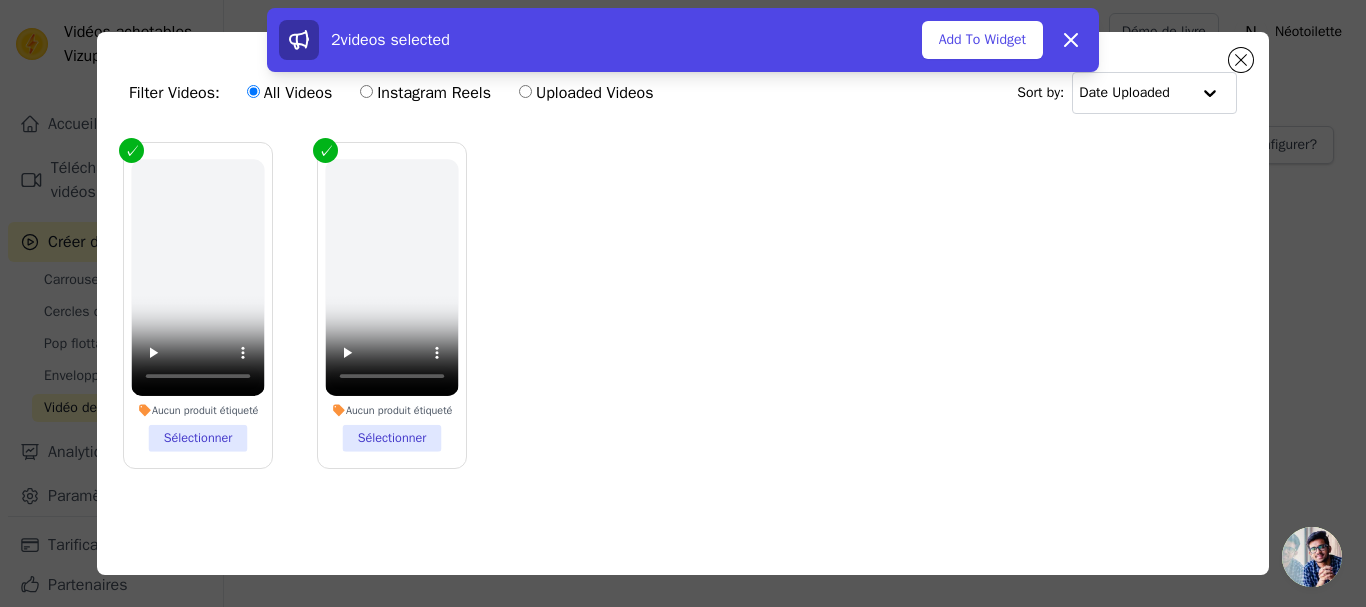 click on "2  videos selected     Add To Widget   Dismiss" at bounding box center (683, 44) 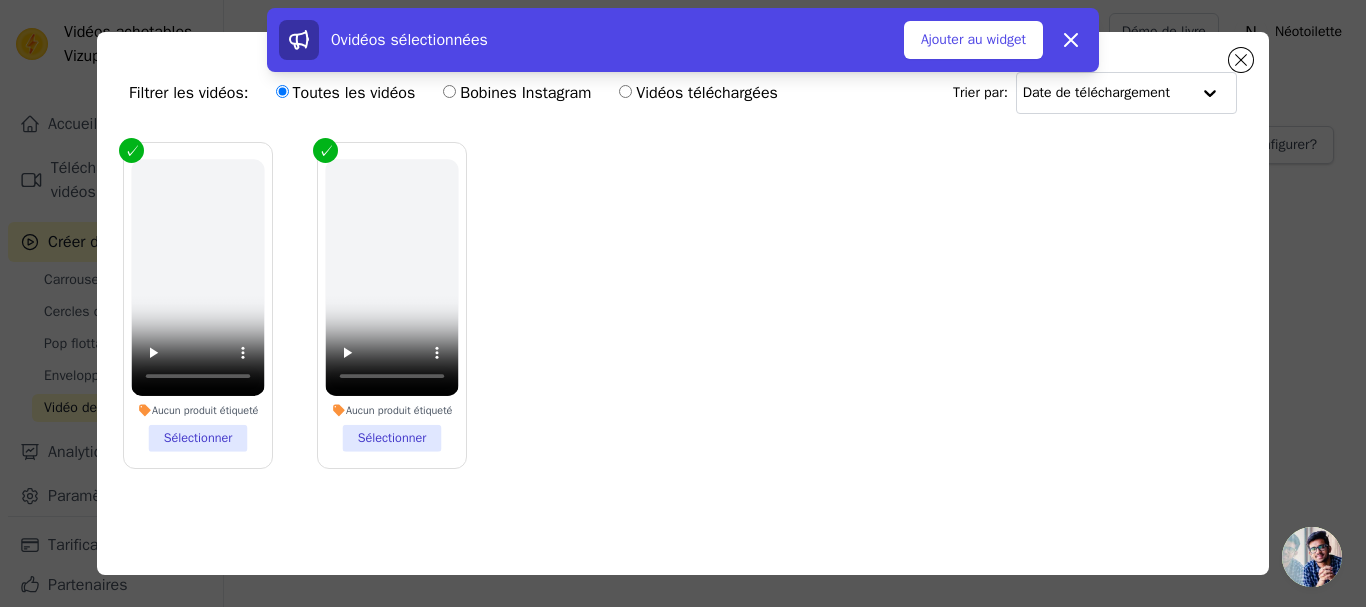 click on "0  vidéos sélectionnées     Ajouter au widget   Licencier" at bounding box center [683, 44] 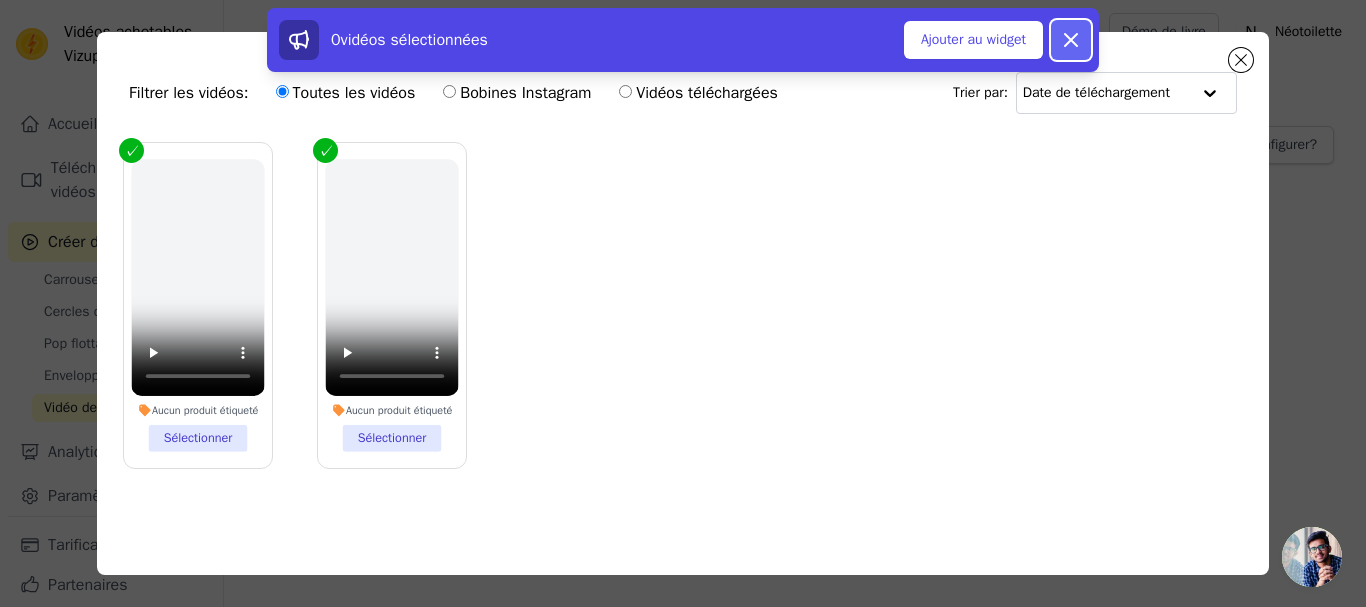 click on "Licencier" at bounding box center [1071, 40] 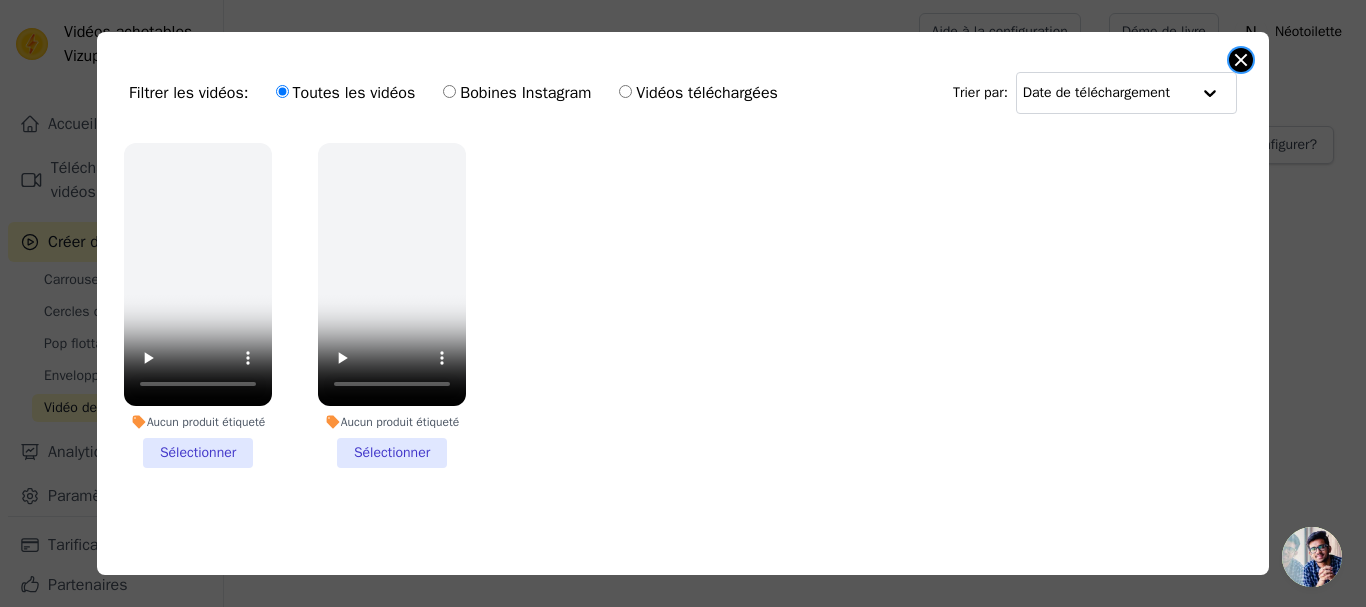 click at bounding box center (1241, 60) 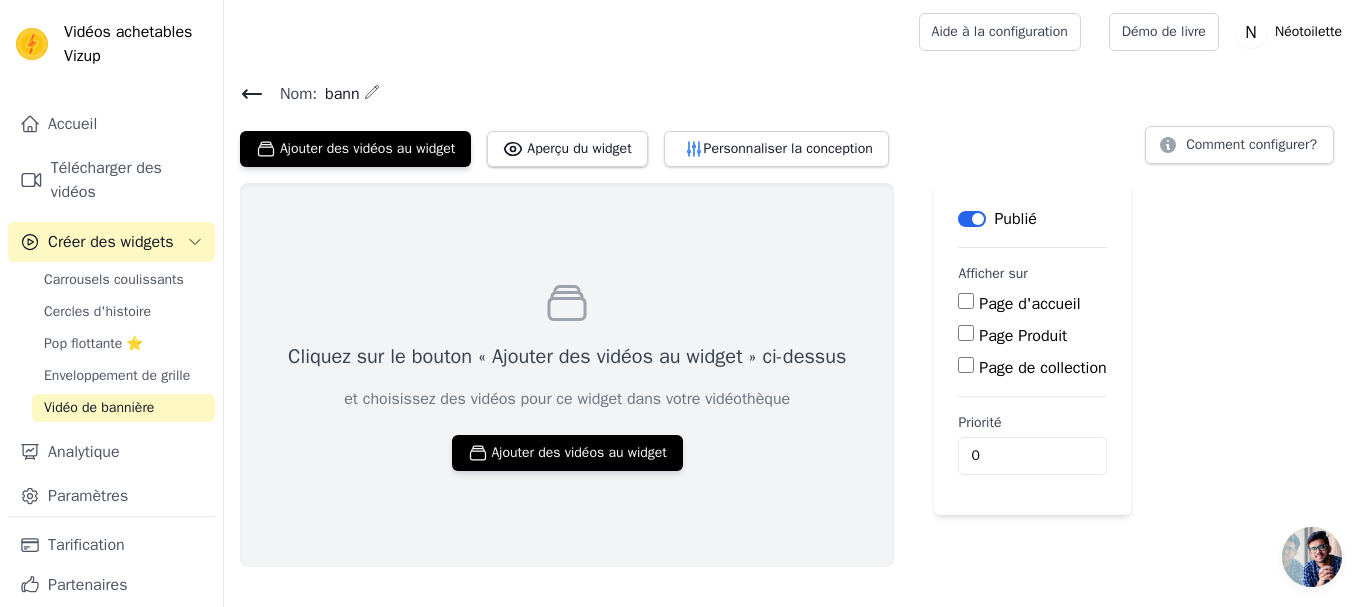 click on "Page d'accueil" at bounding box center (966, 301) 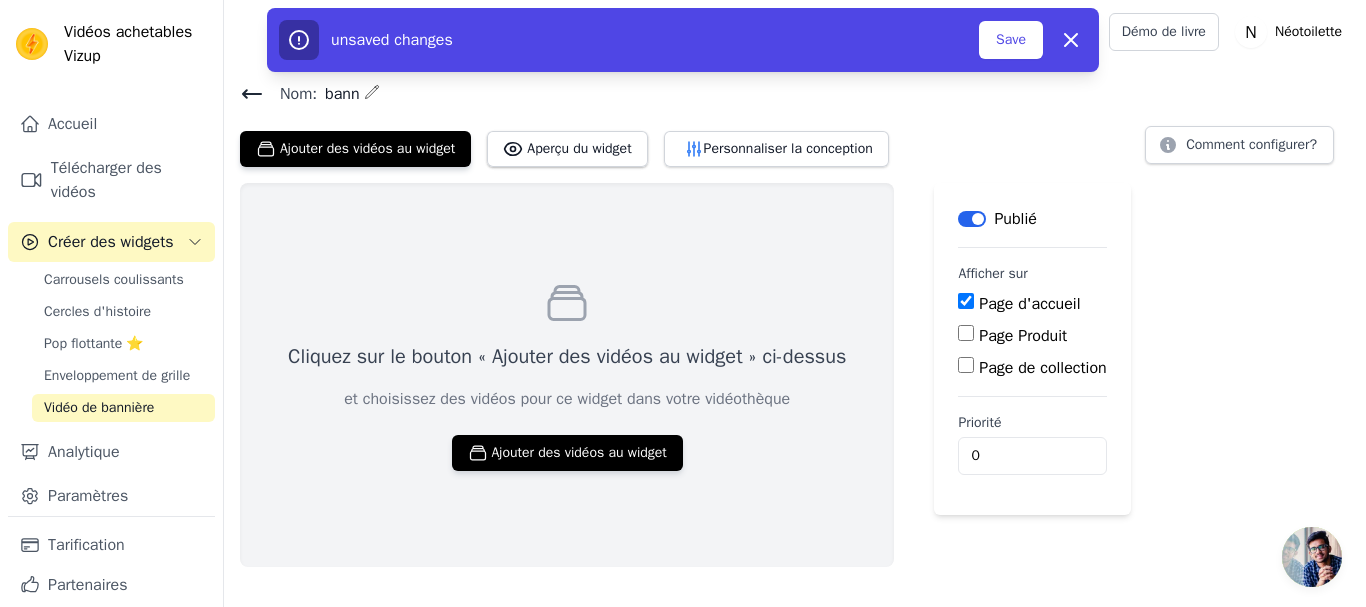 click on "Page d'accueil" at bounding box center [966, 301] 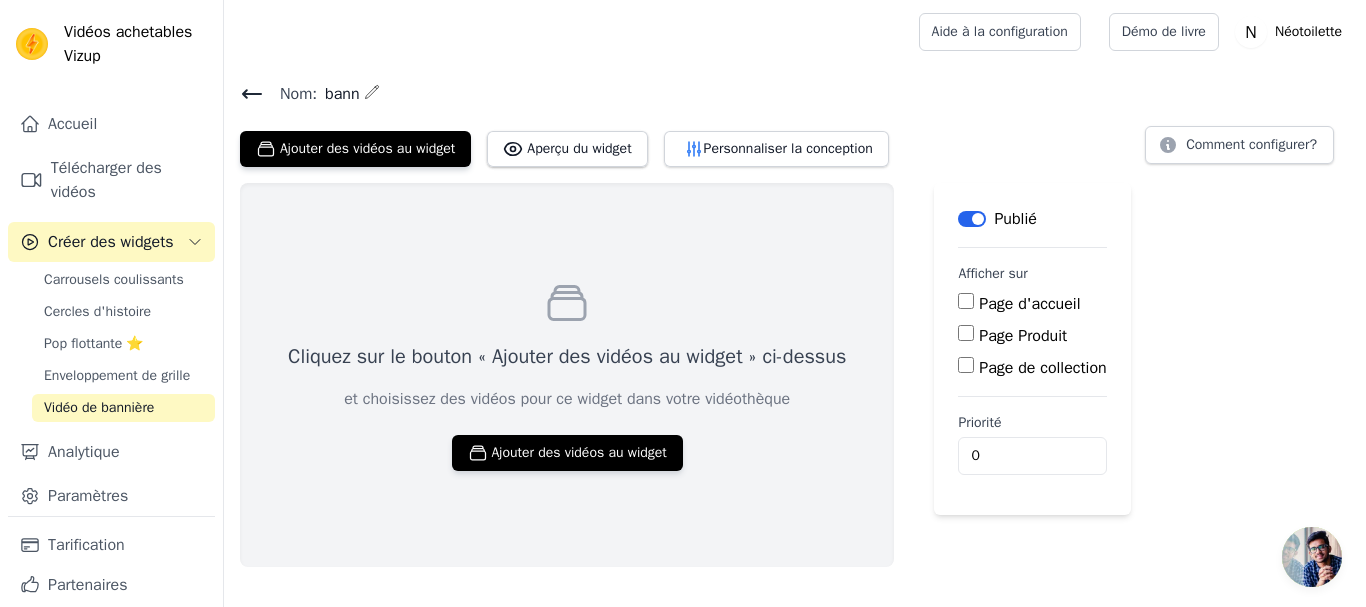 click on "Page Produit" at bounding box center [966, 333] 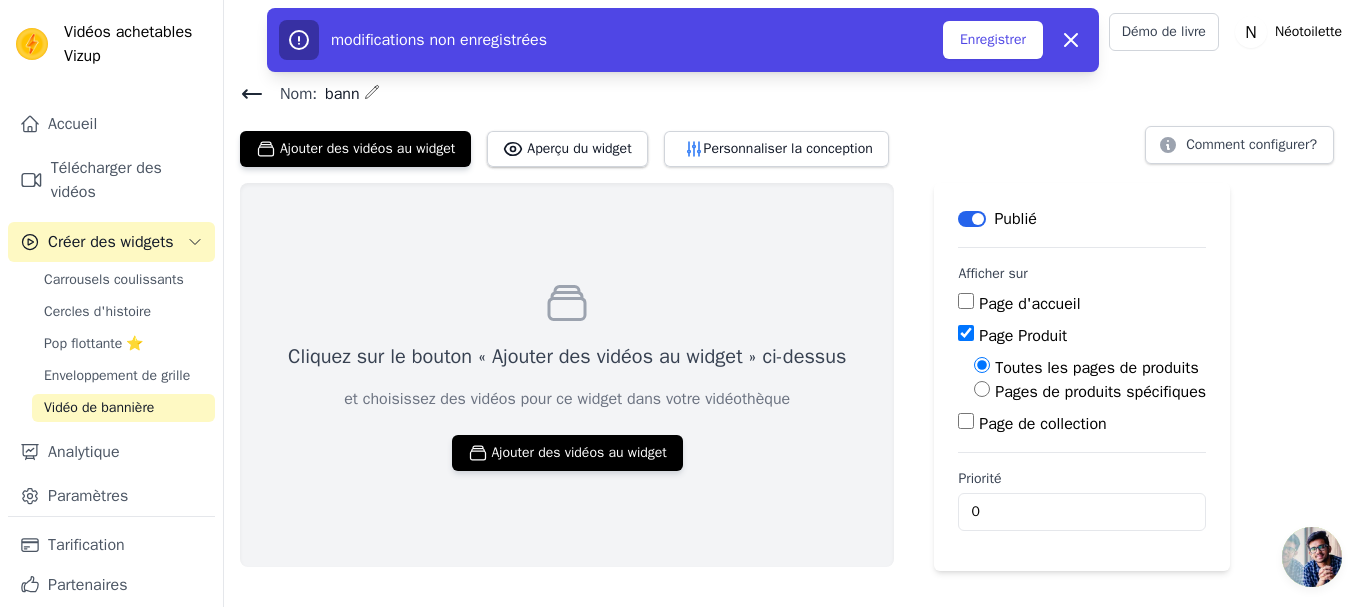 click on "Pages de produits spécifiques" at bounding box center [1100, 392] 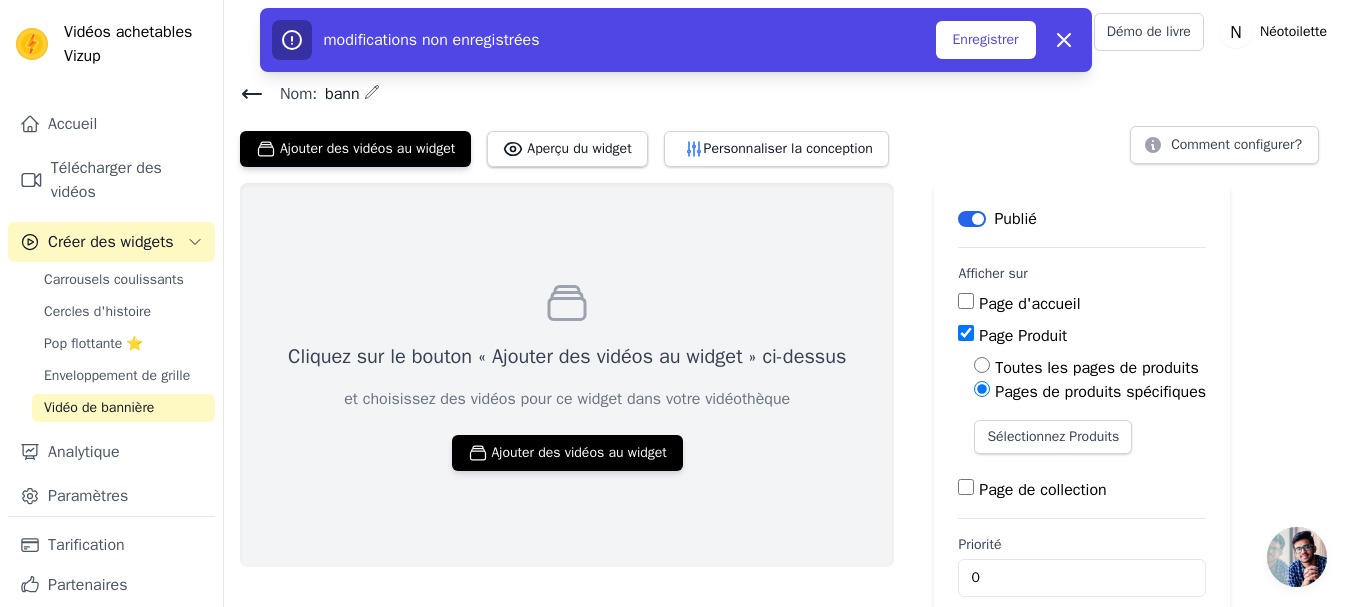 click on "Page de collection" at bounding box center [966, 487] 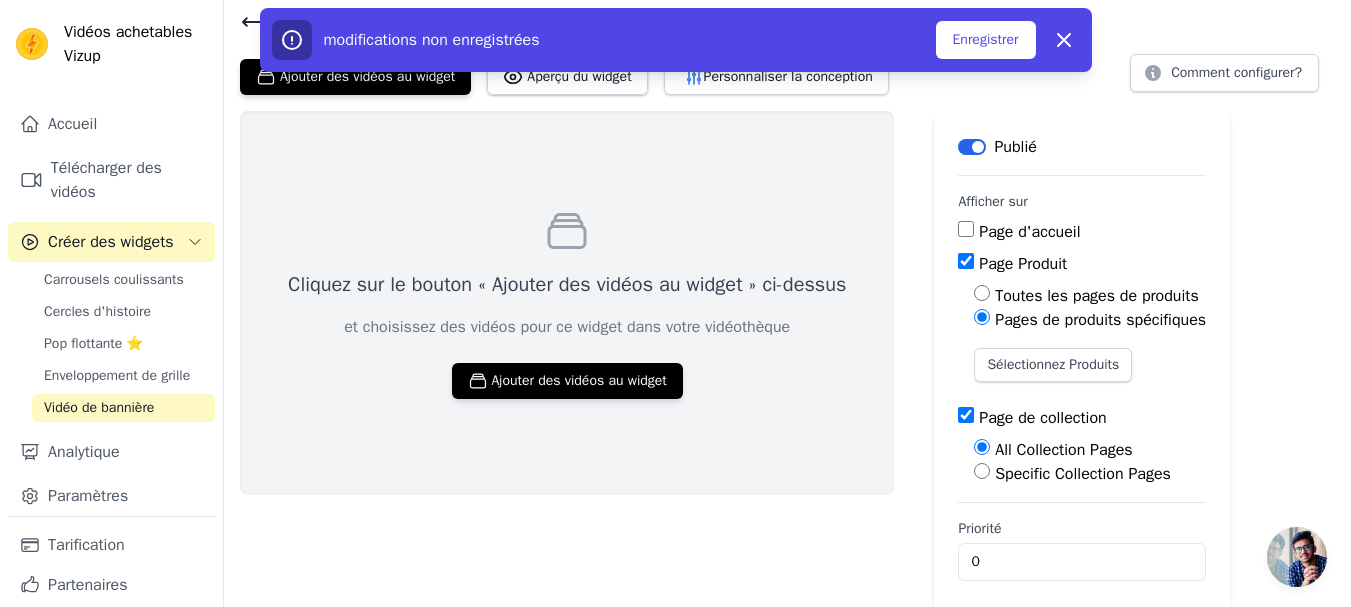 scroll, scrollTop: 85, scrollLeft: 0, axis: vertical 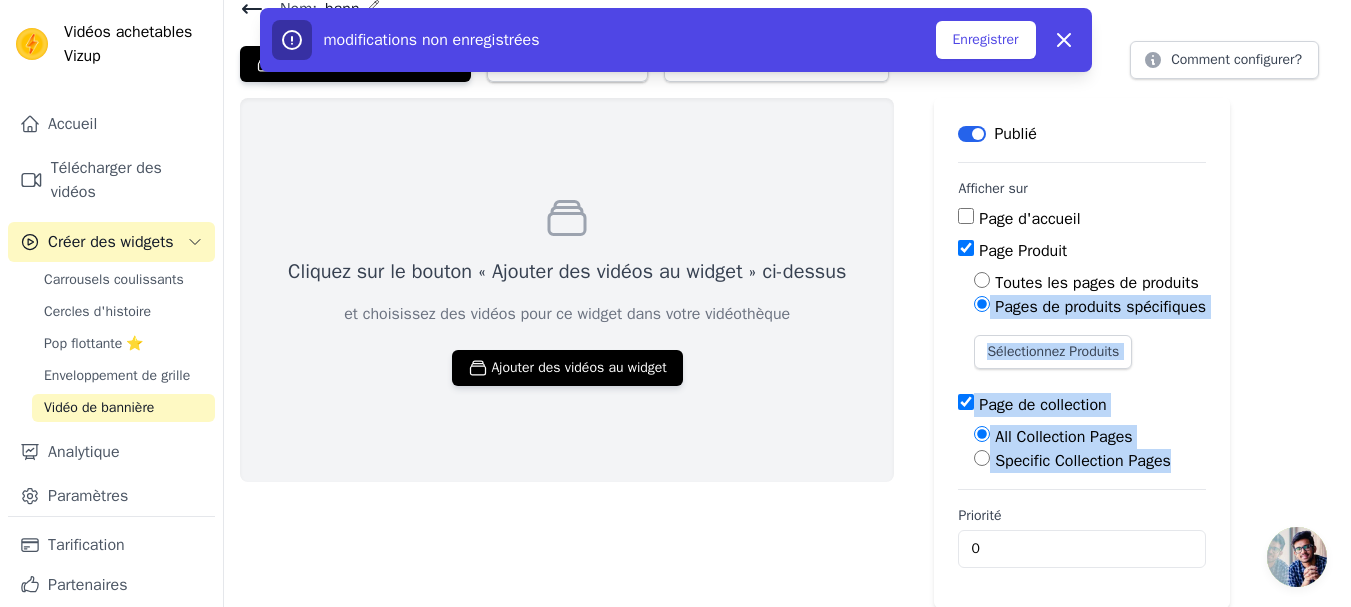 drag, startPoint x: 1349, startPoint y: 459, endPoint x: 1361, endPoint y: 284, distance: 175.41095 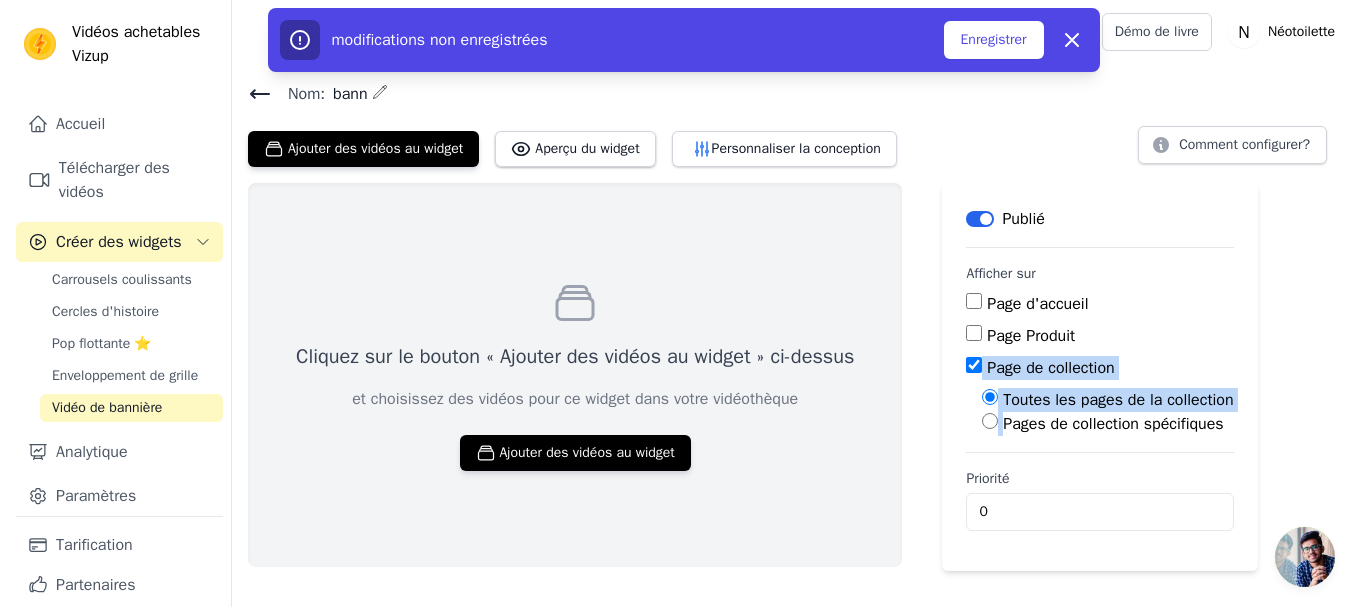 scroll, scrollTop: 0, scrollLeft: 0, axis: both 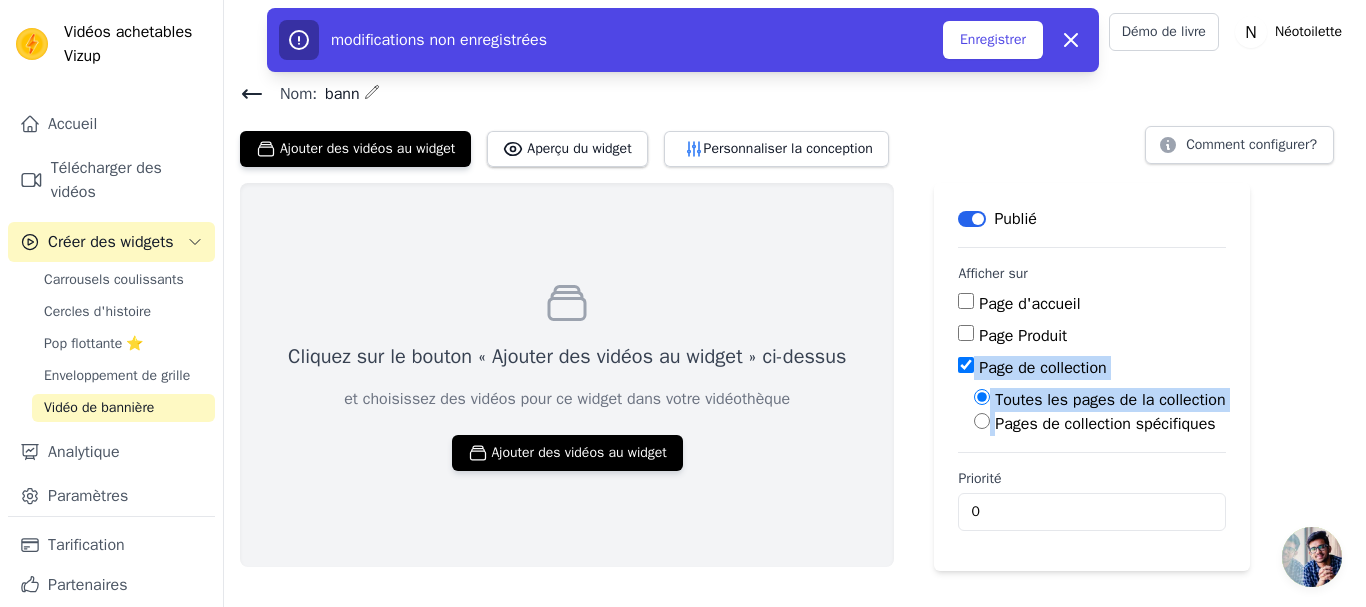 click on "Page de collection" at bounding box center [1091, 368] 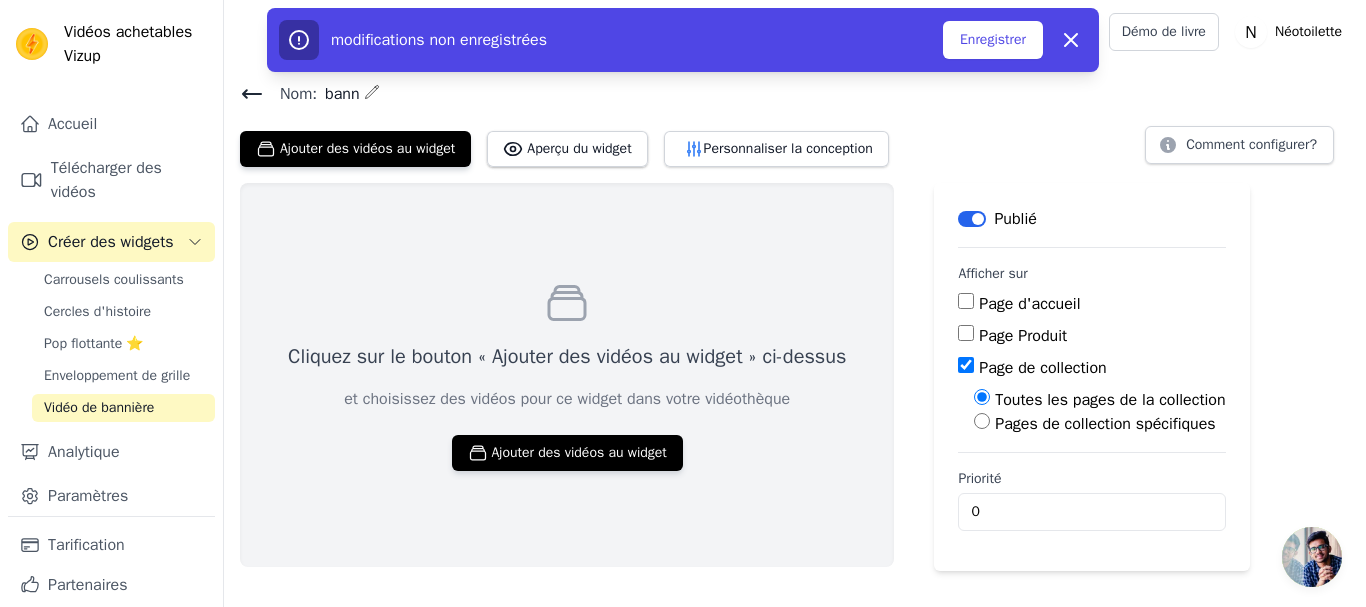 click on "Page de collection" at bounding box center [966, 365] 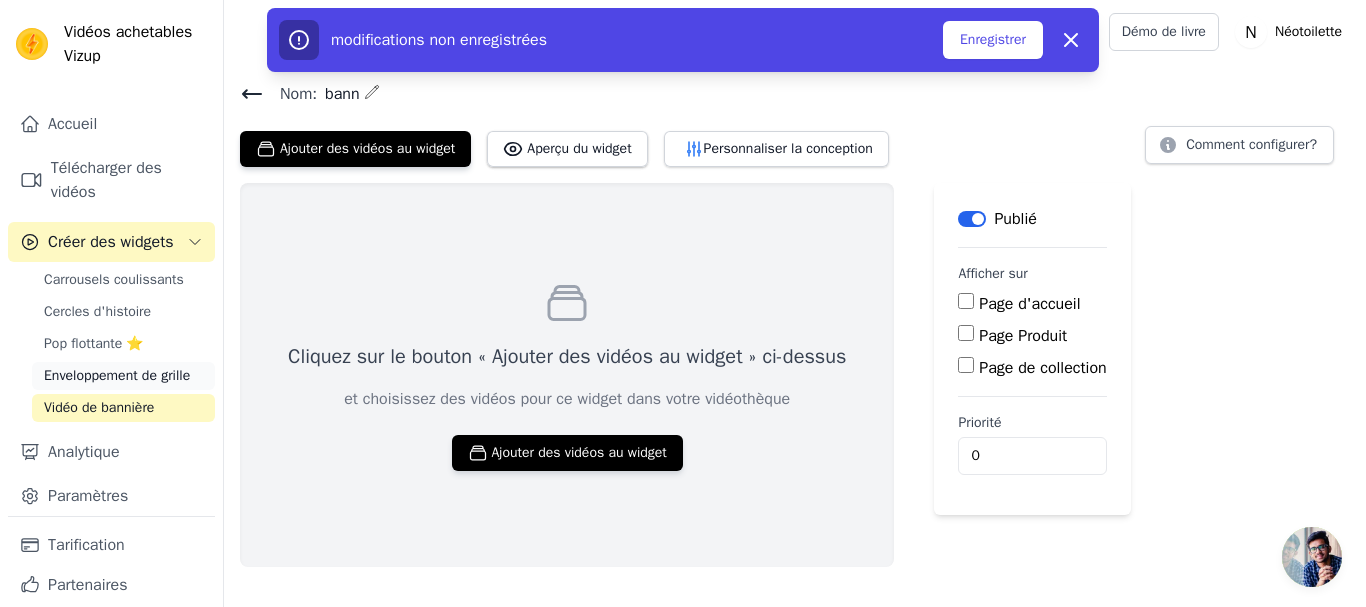 click on "Enveloppement de grille" at bounding box center (117, 375) 